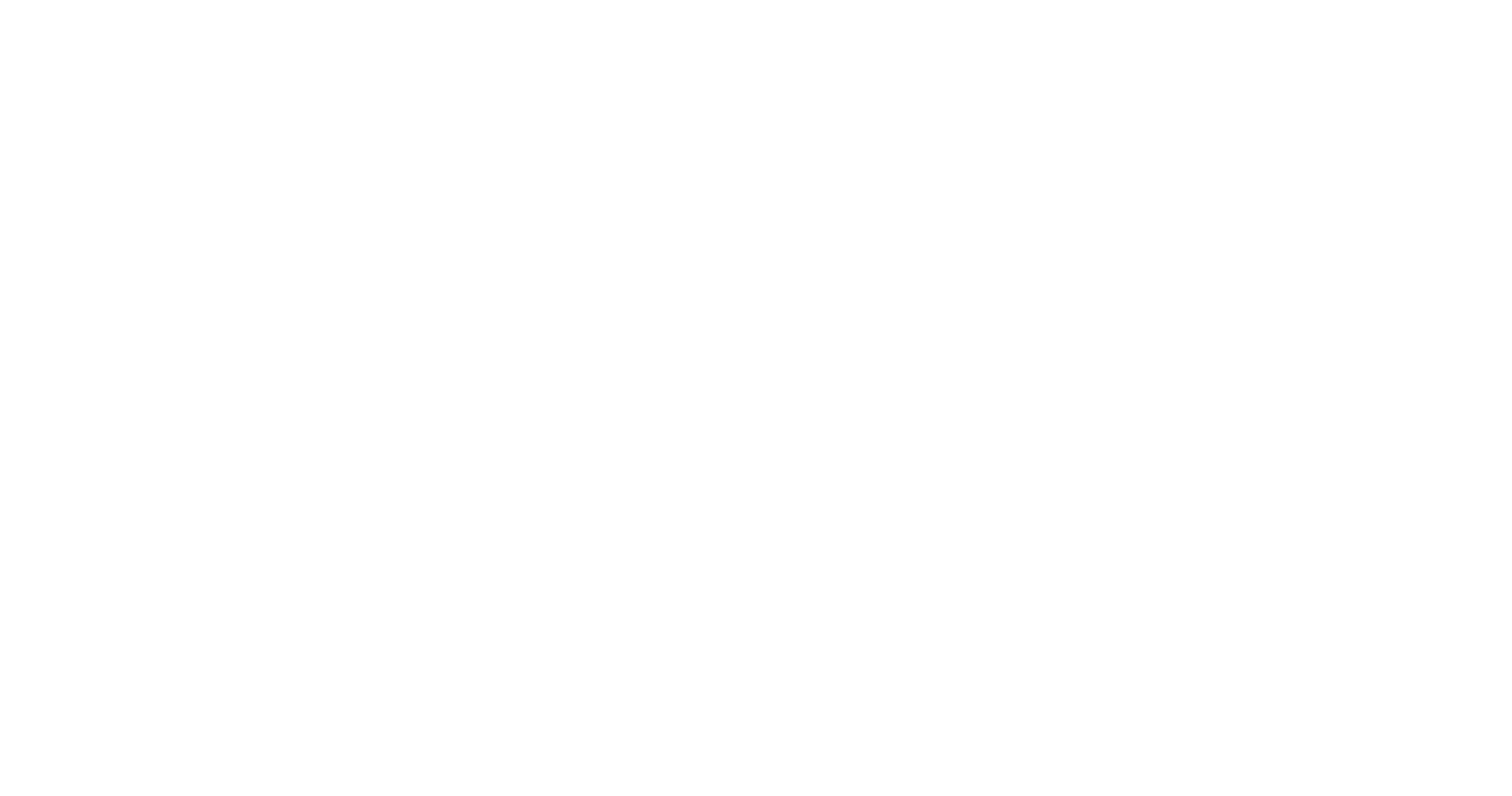 scroll, scrollTop: 0, scrollLeft: 0, axis: both 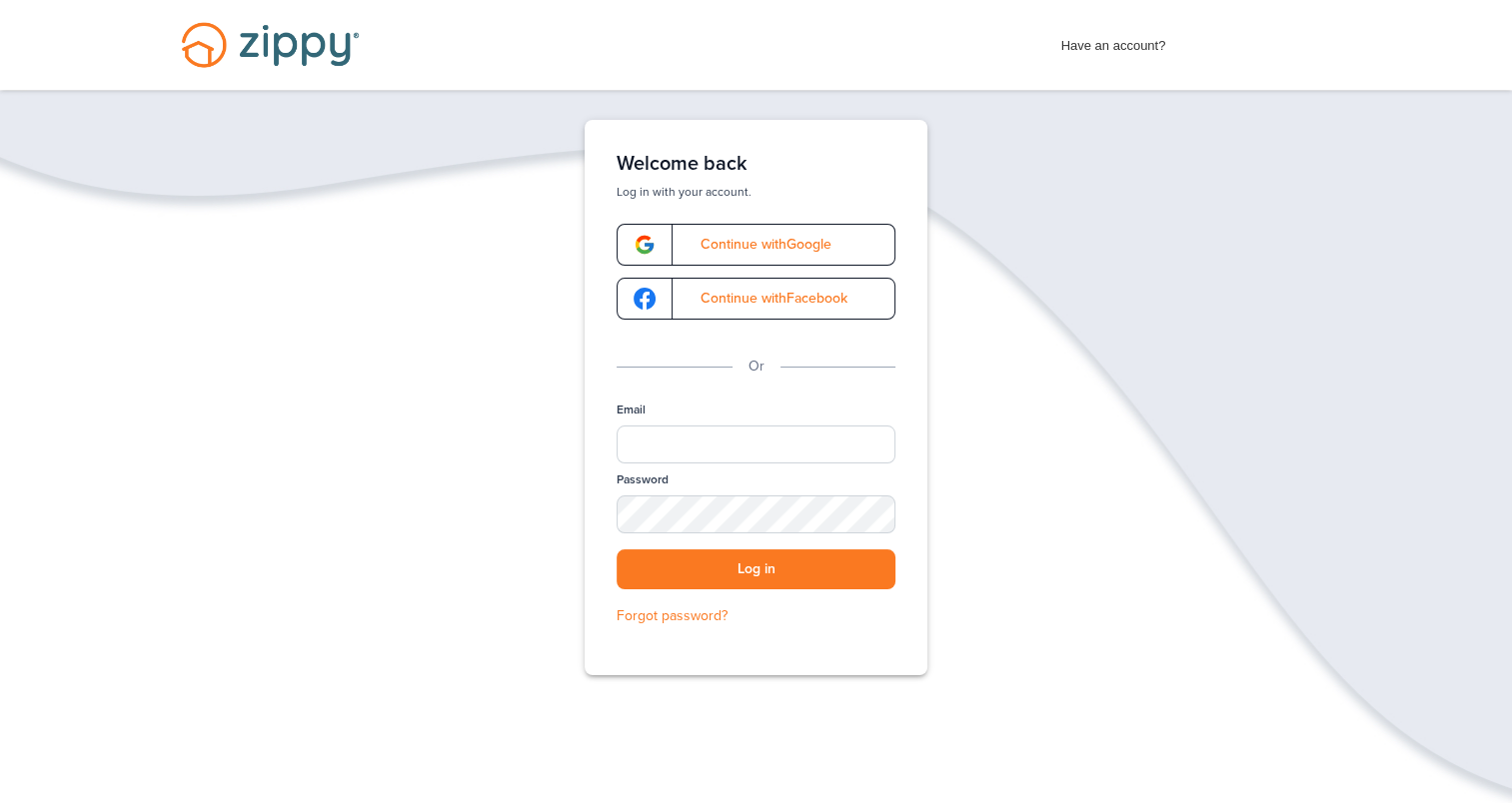 click on "Continue with  Google" at bounding box center [756, 245] 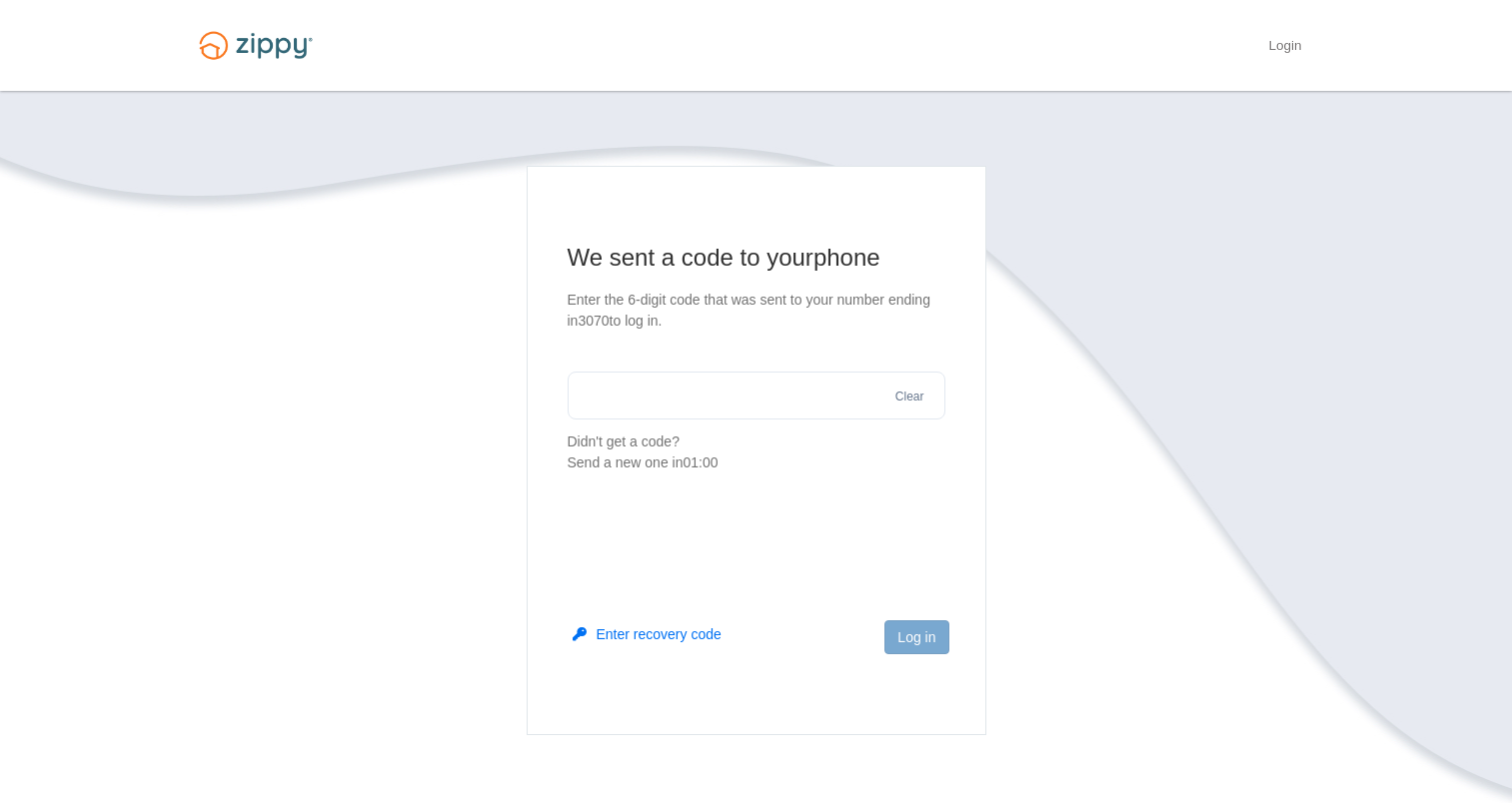 scroll, scrollTop: 0, scrollLeft: 0, axis: both 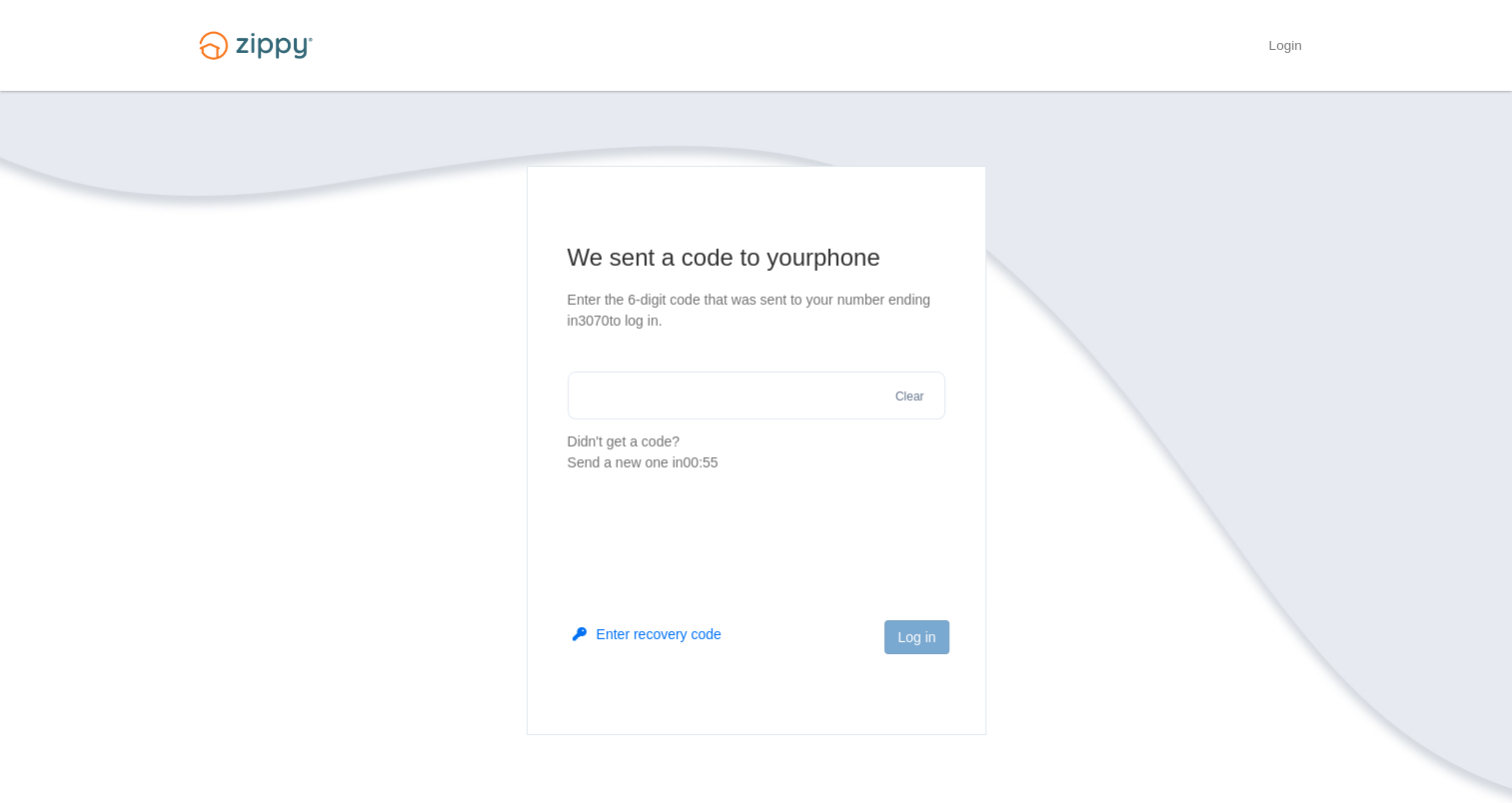 click at bounding box center (756, 396) 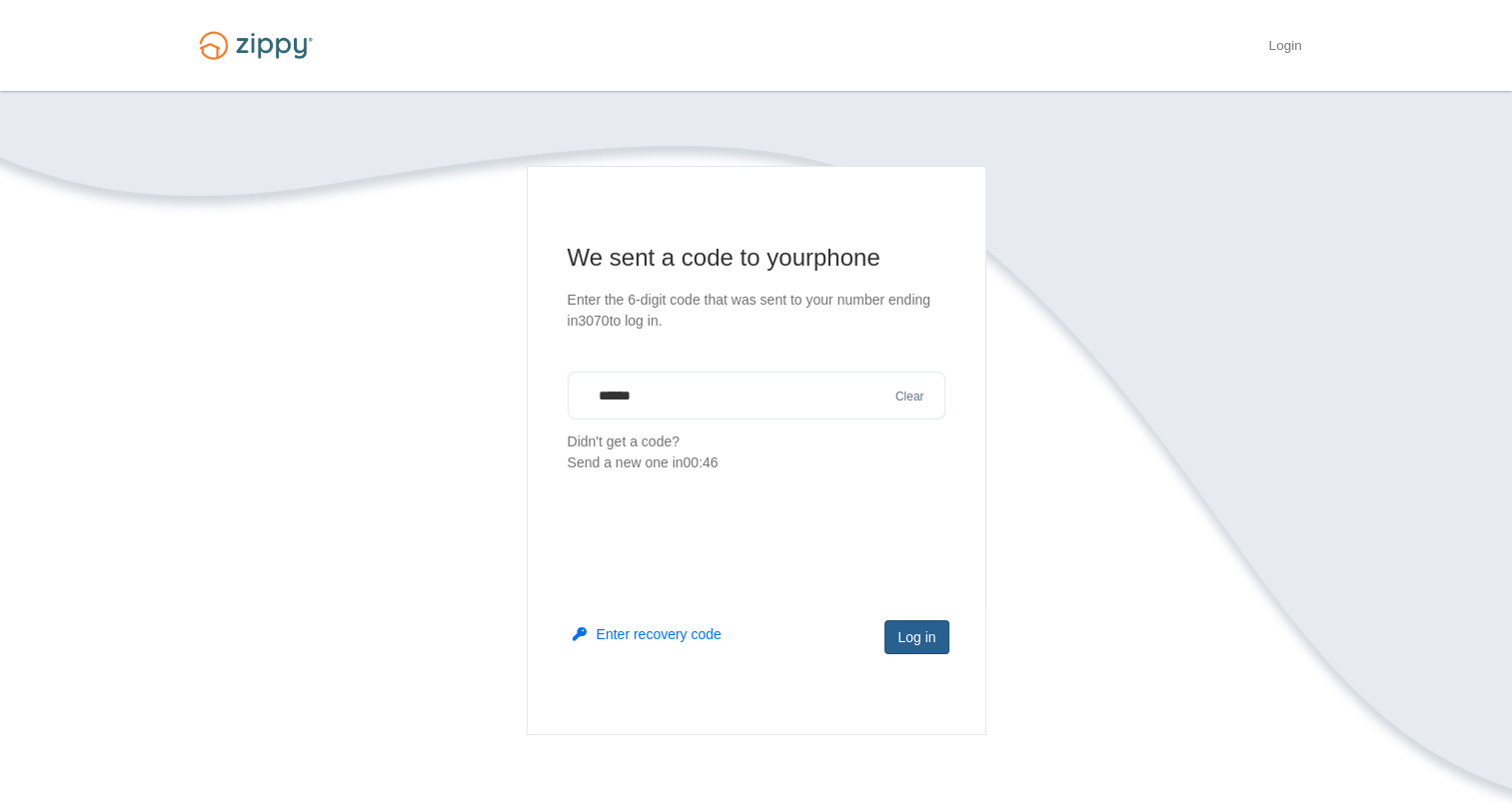 type on "******" 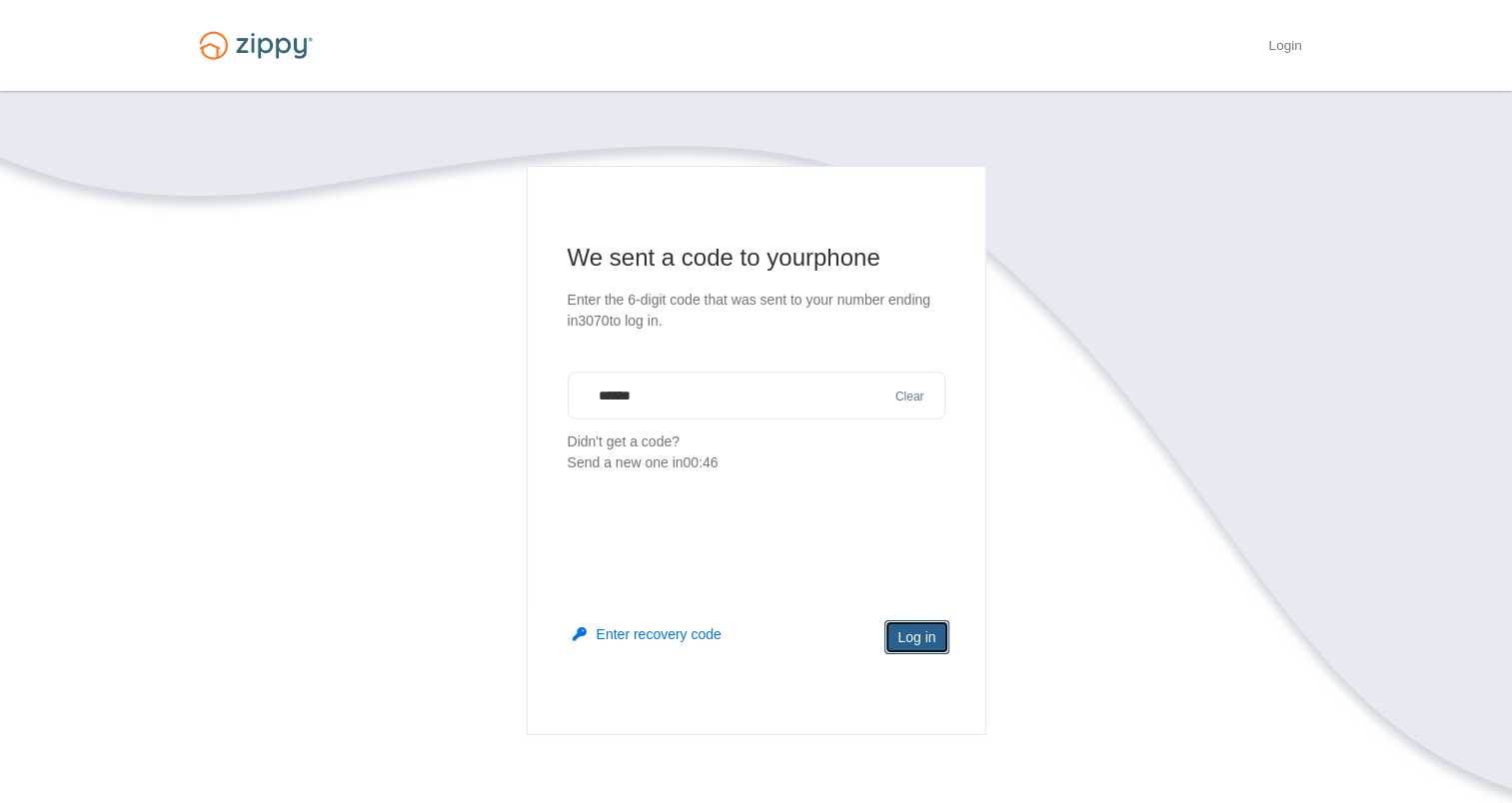 click on "Log in" at bounding box center (916, 637) 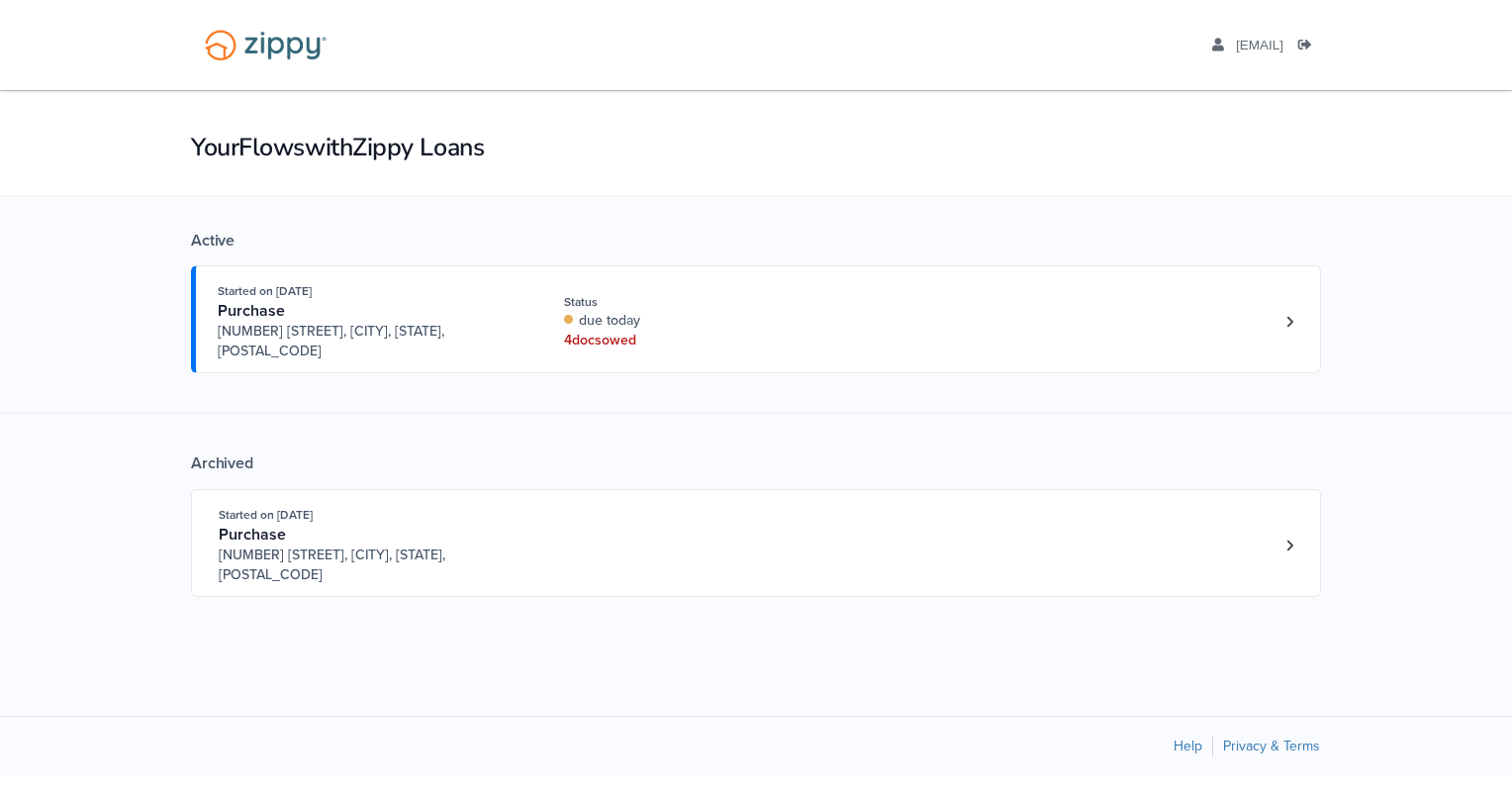scroll, scrollTop: 0, scrollLeft: 0, axis: both 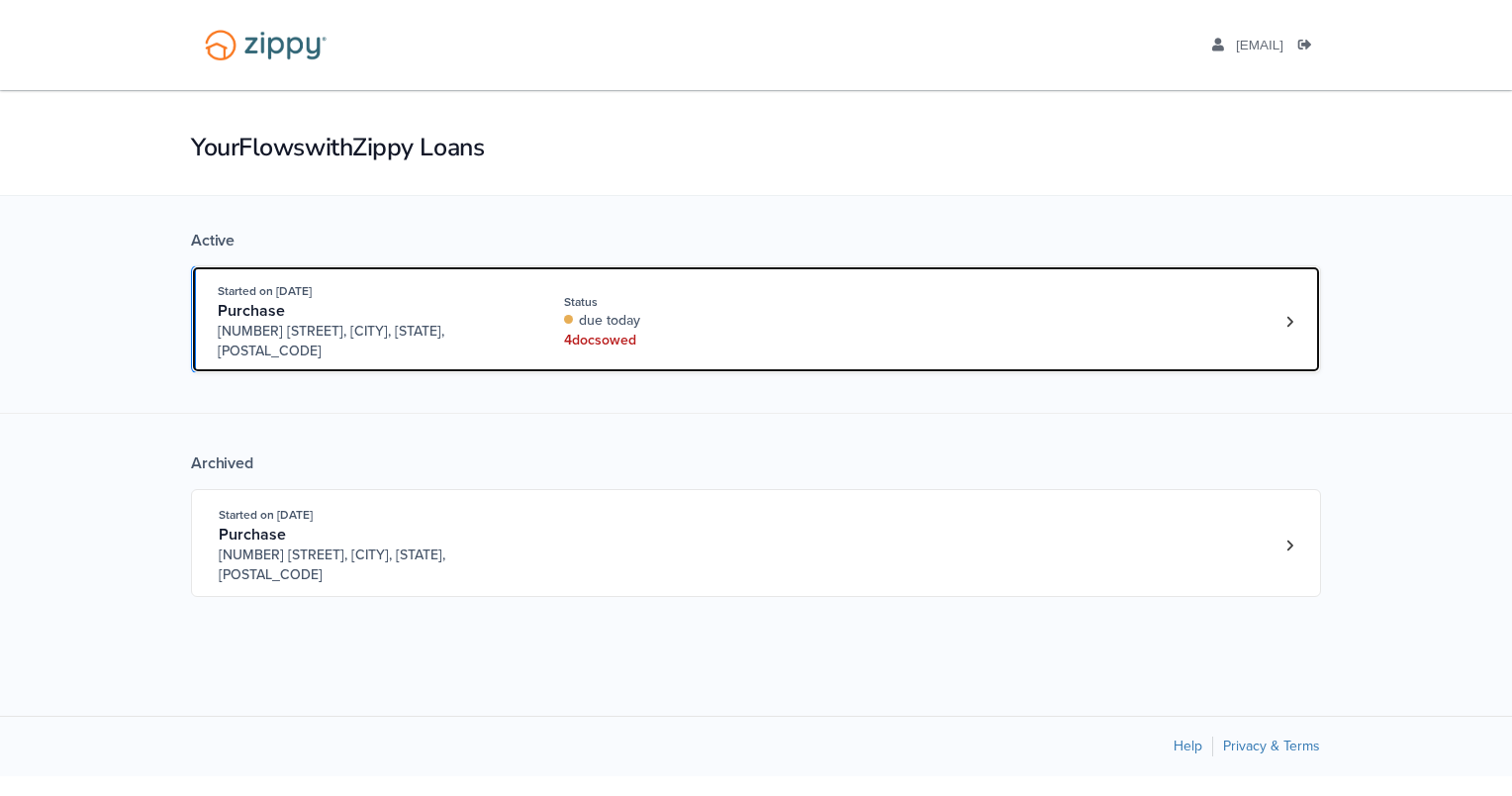 click on "Started on [DATE] Purchase [NUMBER] [STREET], [CITY], [STATE], [POSTAL_CODE] Status due today 4 doc s owed" at bounding box center [746, 321] 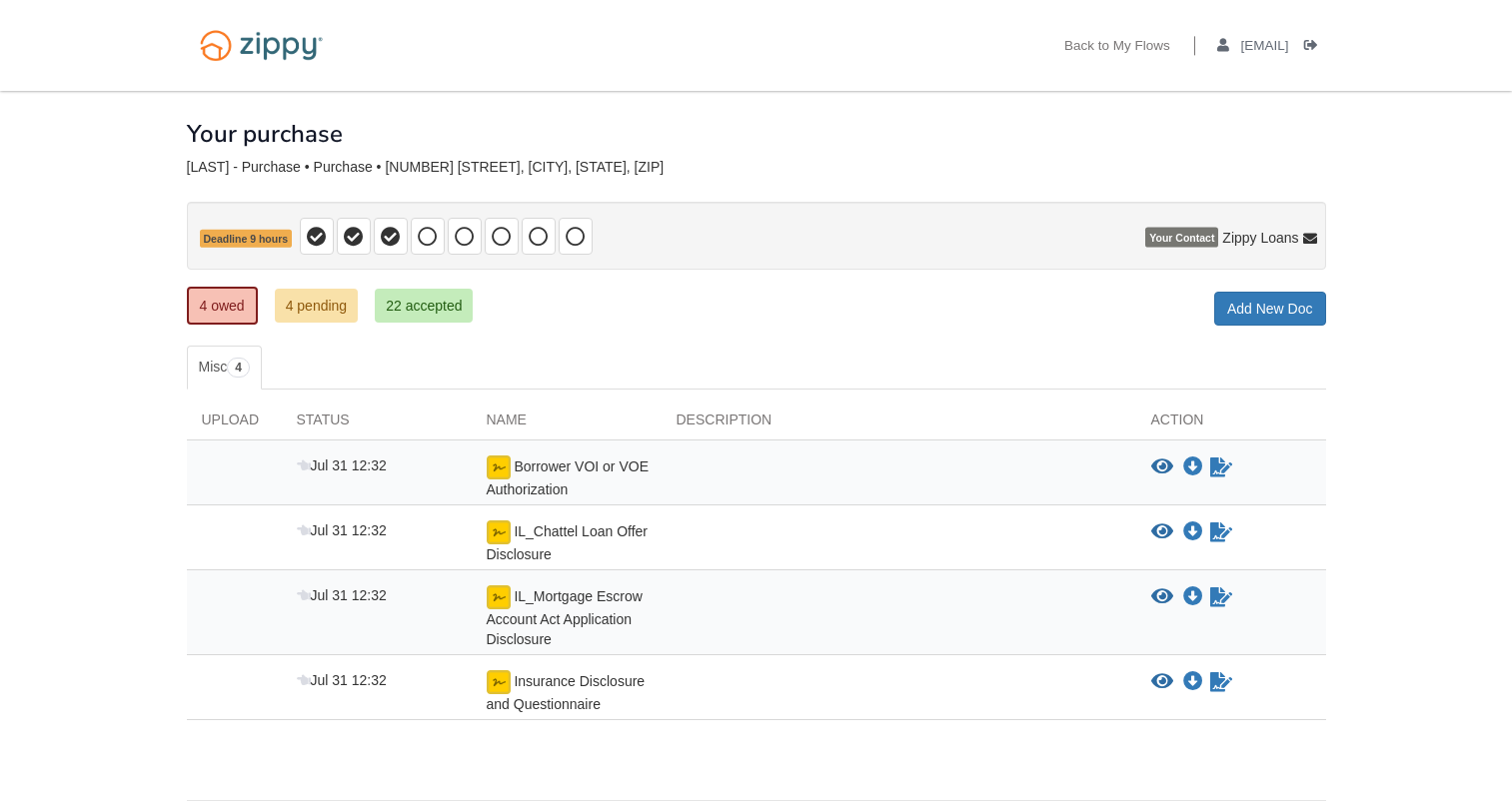 scroll, scrollTop: 0, scrollLeft: 0, axis: both 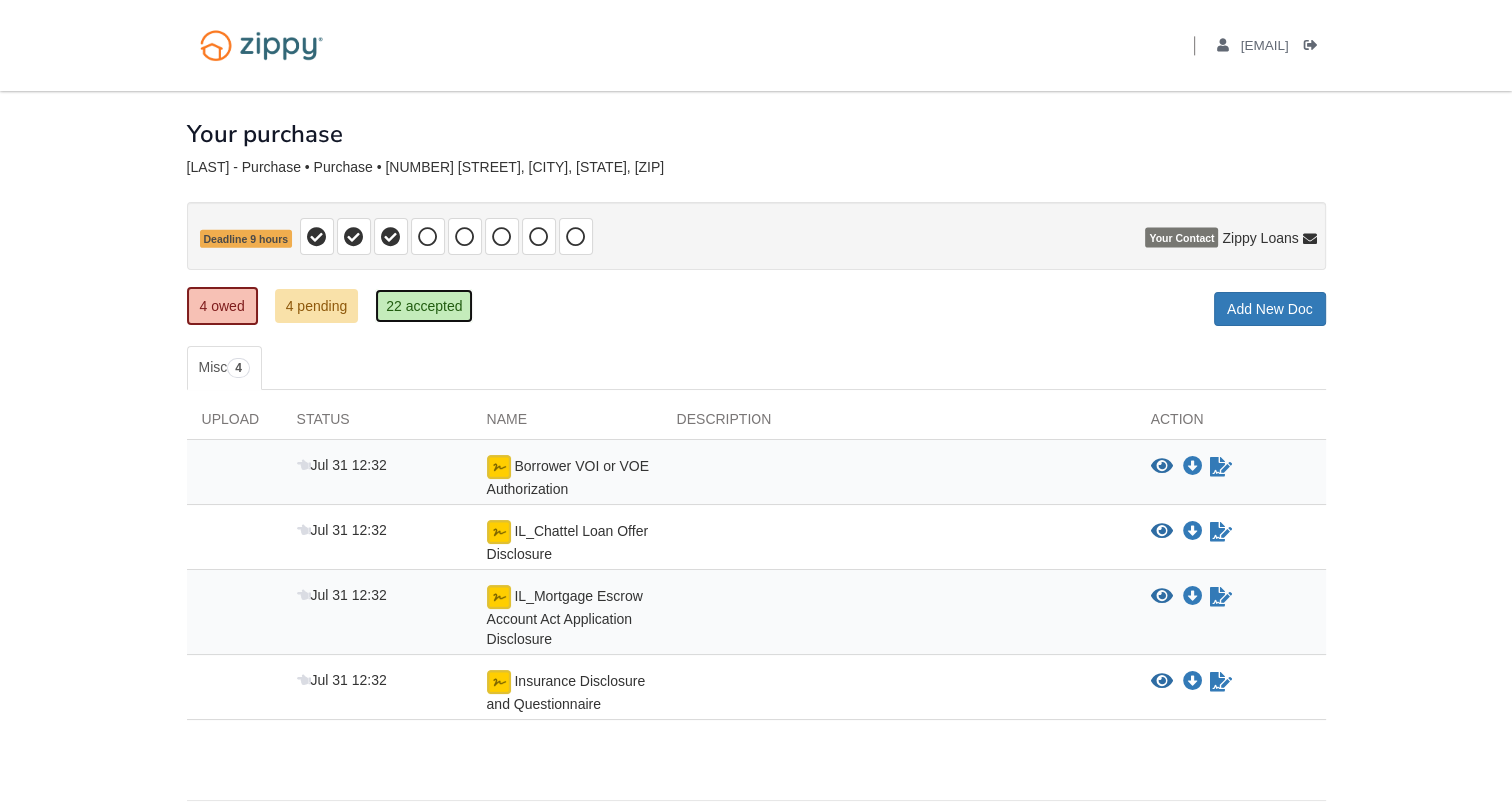 click on "22 accepted" at bounding box center [424, 306] 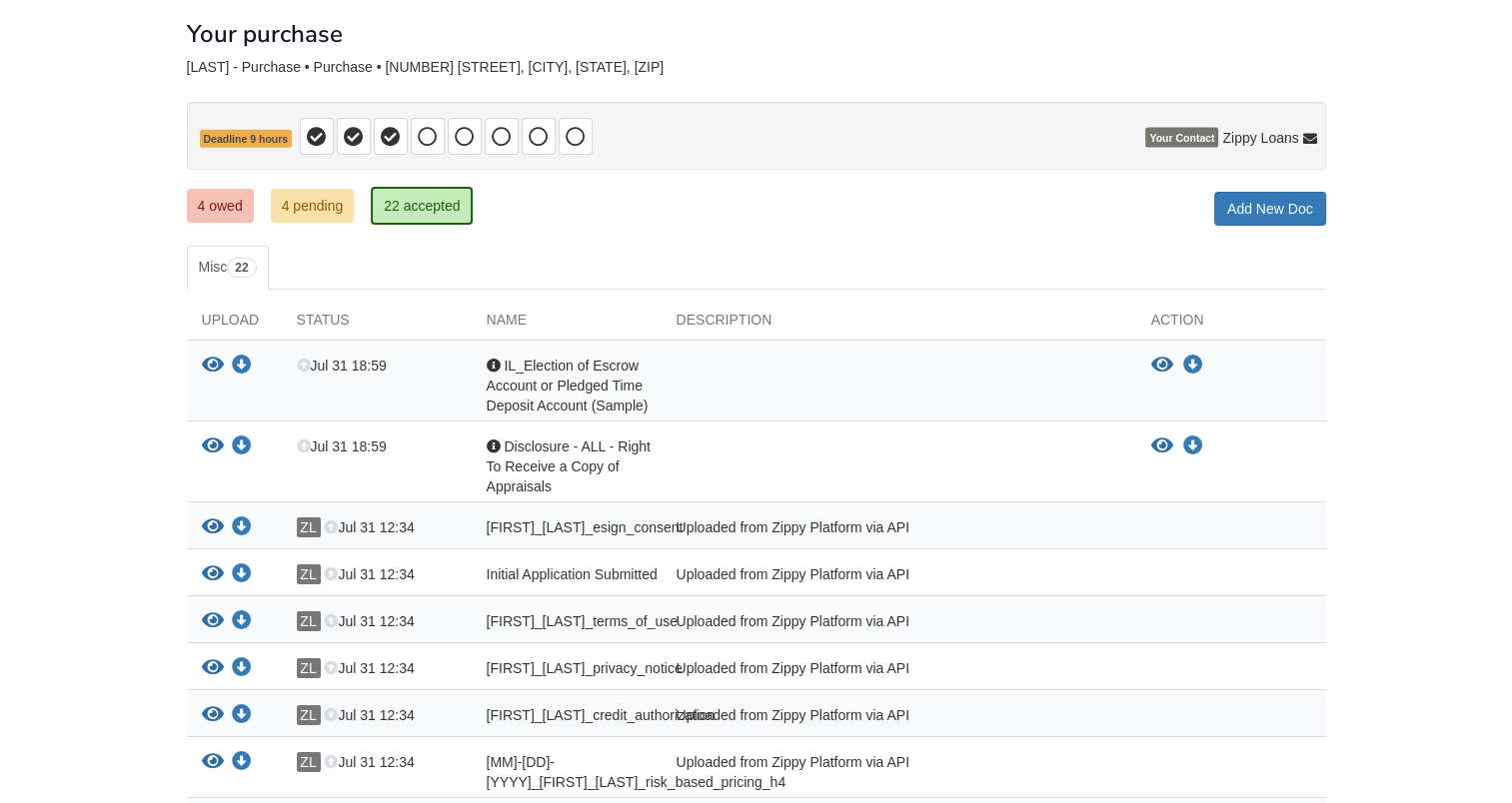 scroll, scrollTop: 300, scrollLeft: 0, axis: vertical 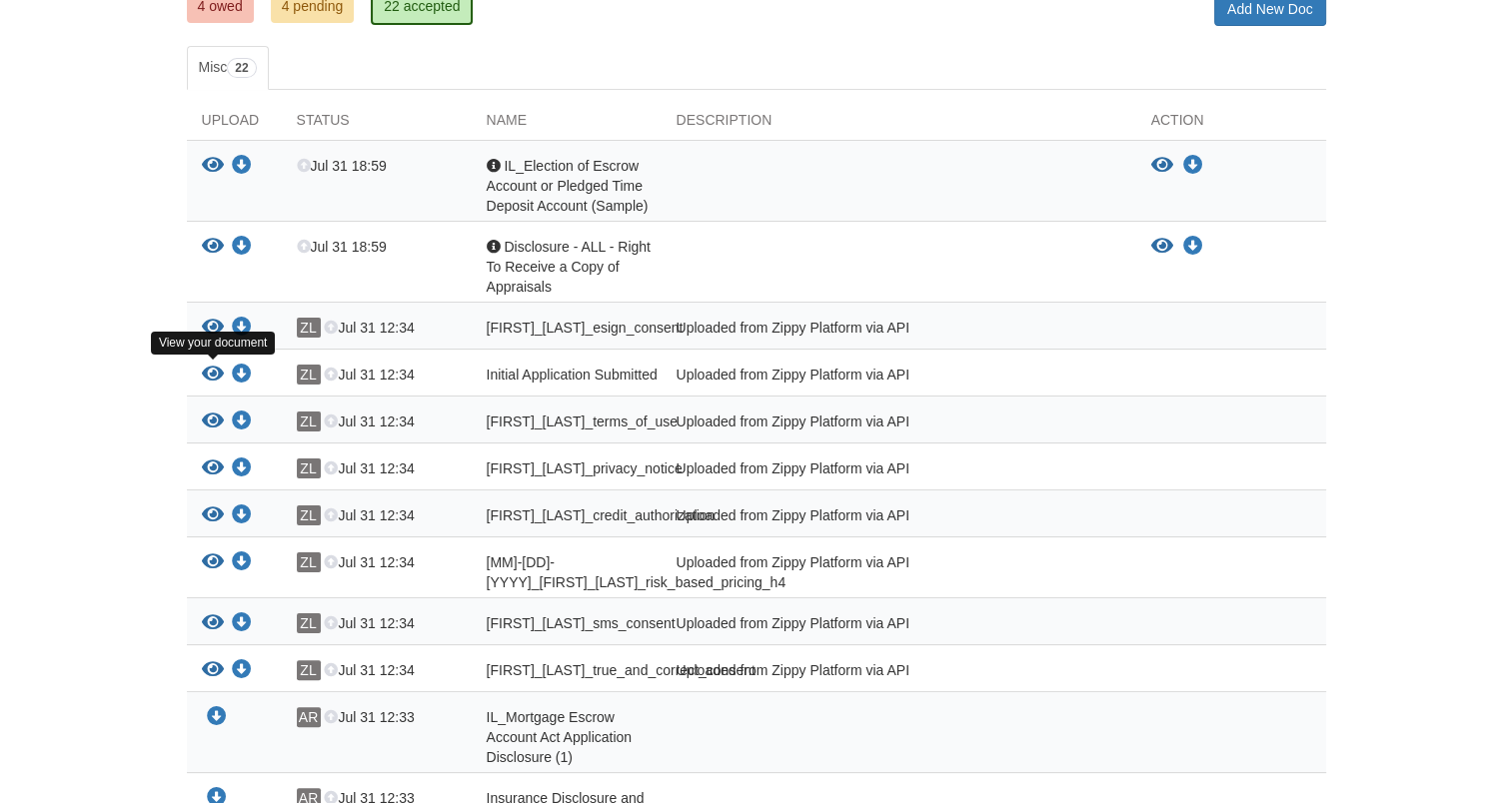 click at bounding box center [213, 375] 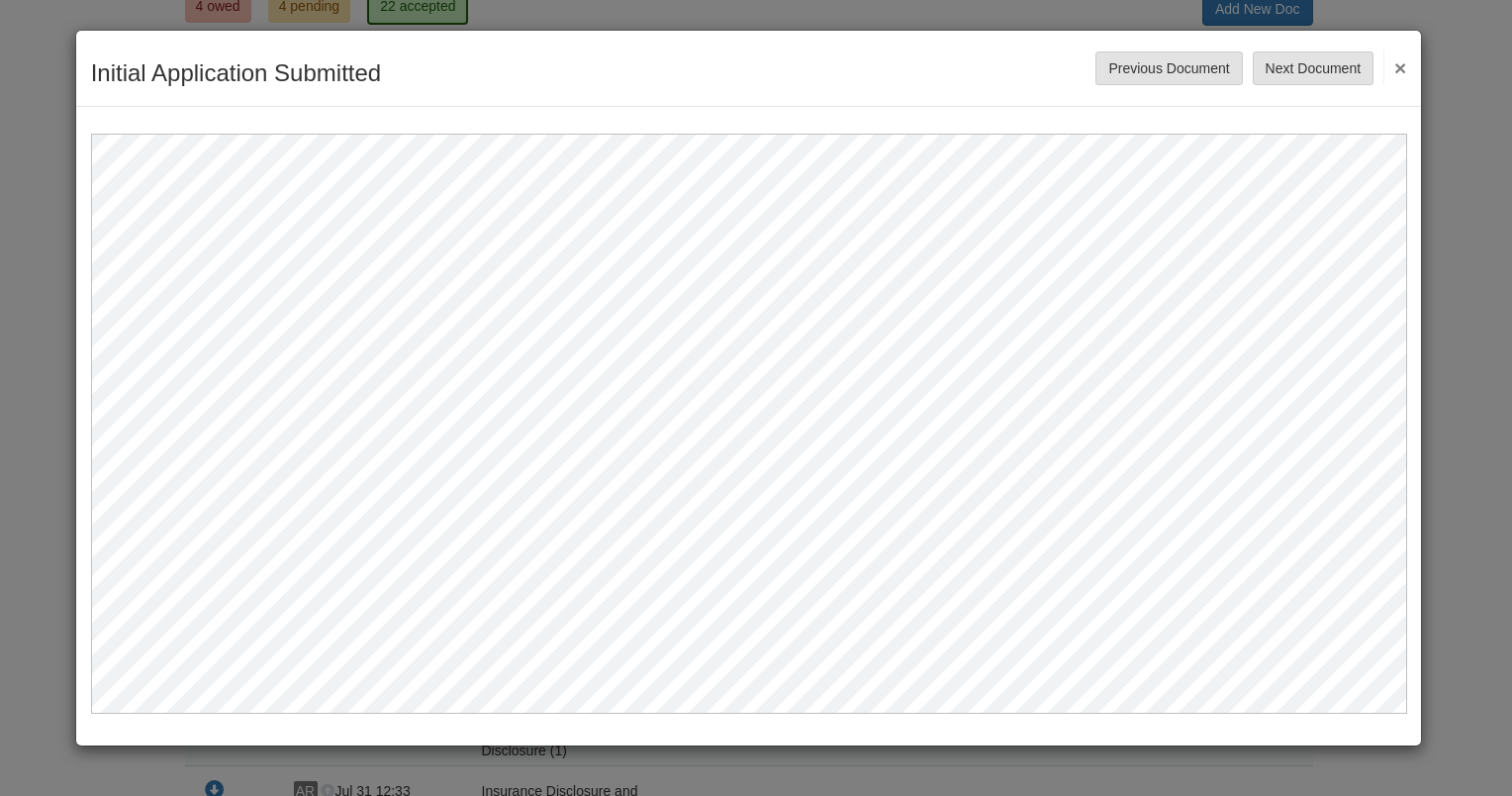 click on "×" at bounding box center [1394, 67] 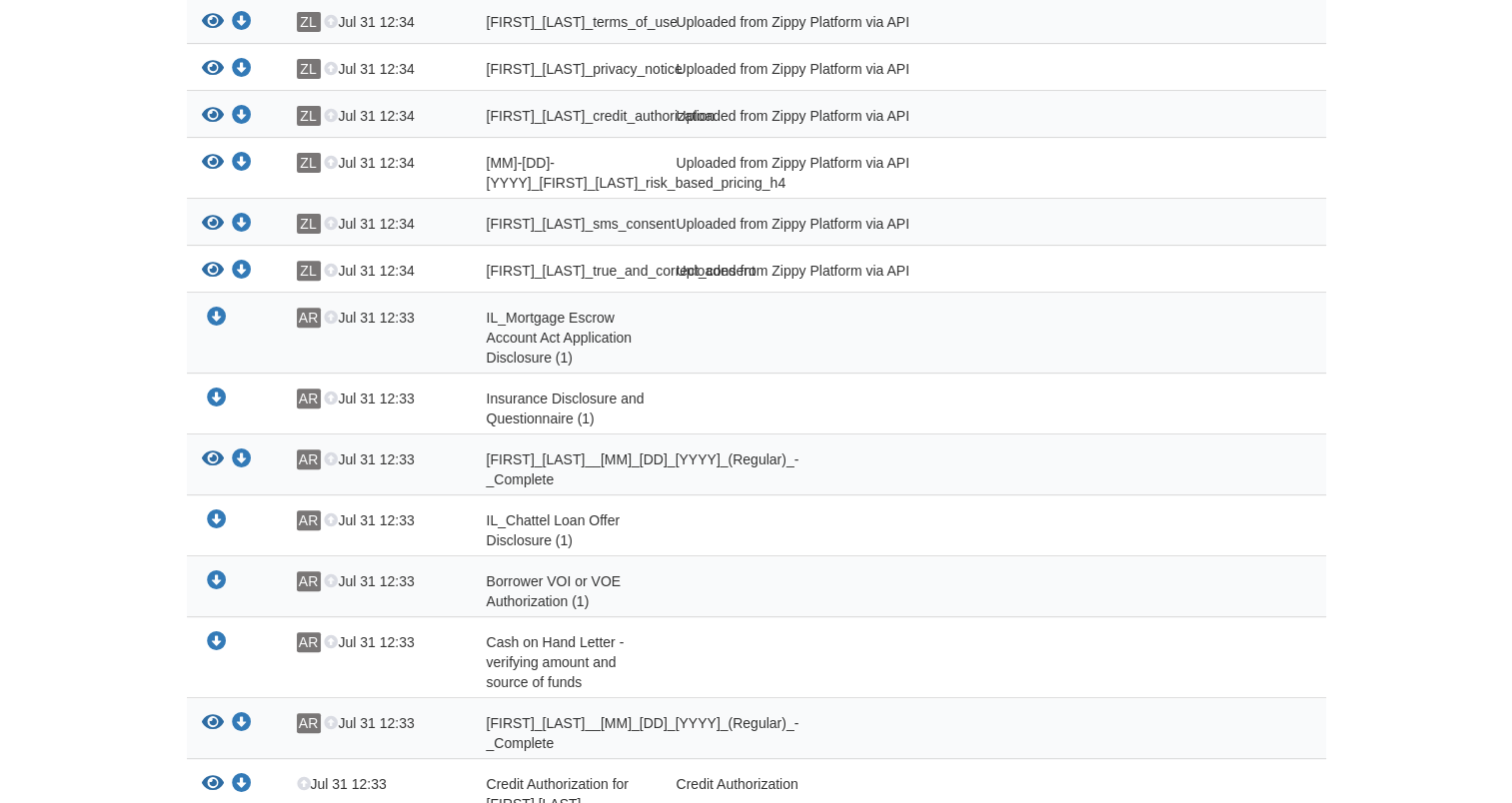 scroll, scrollTop: 1098, scrollLeft: 0, axis: vertical 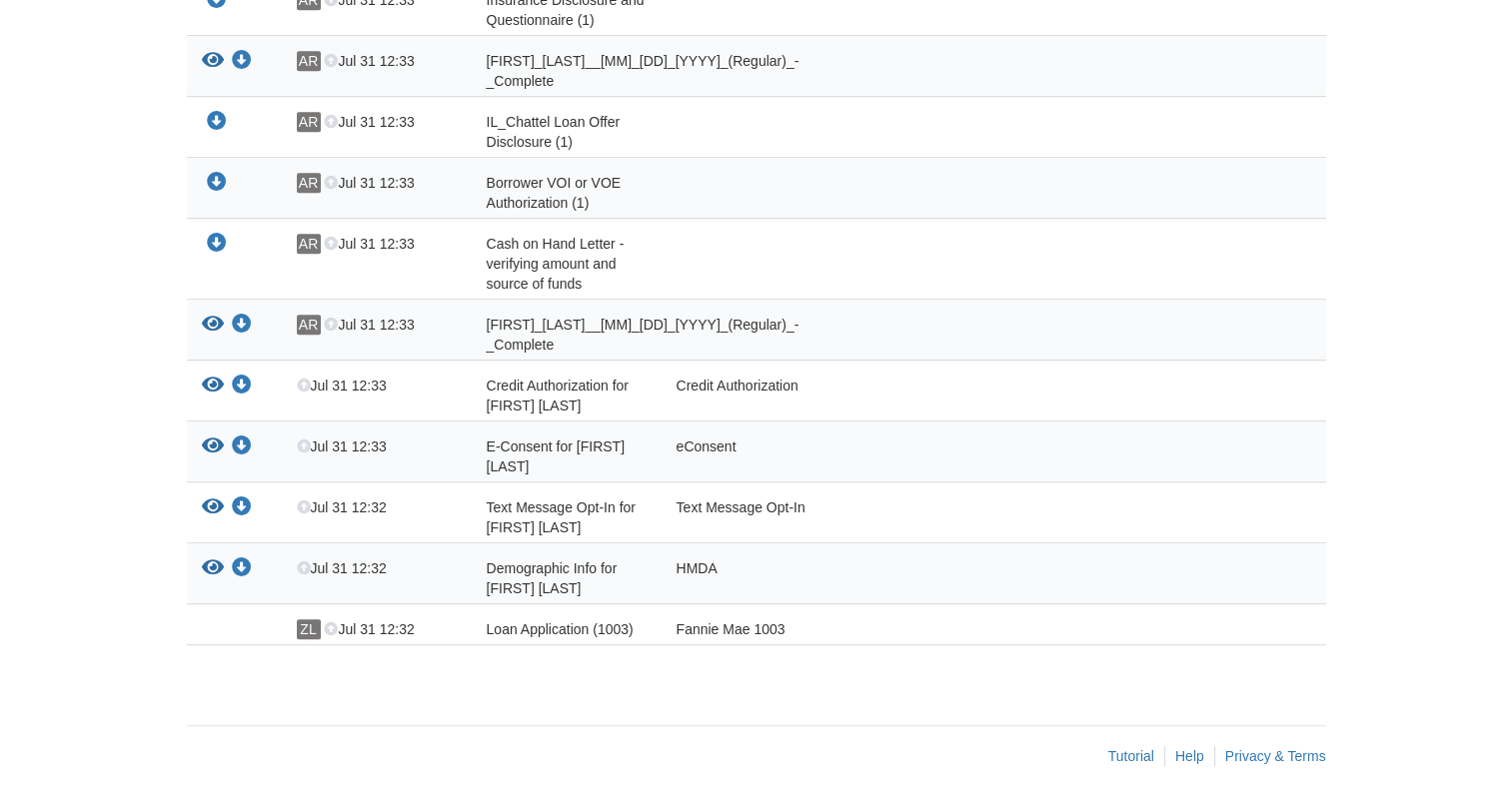 click on "Tutorial
Help
Privacy & Terms" at bounding box center (756, 755) 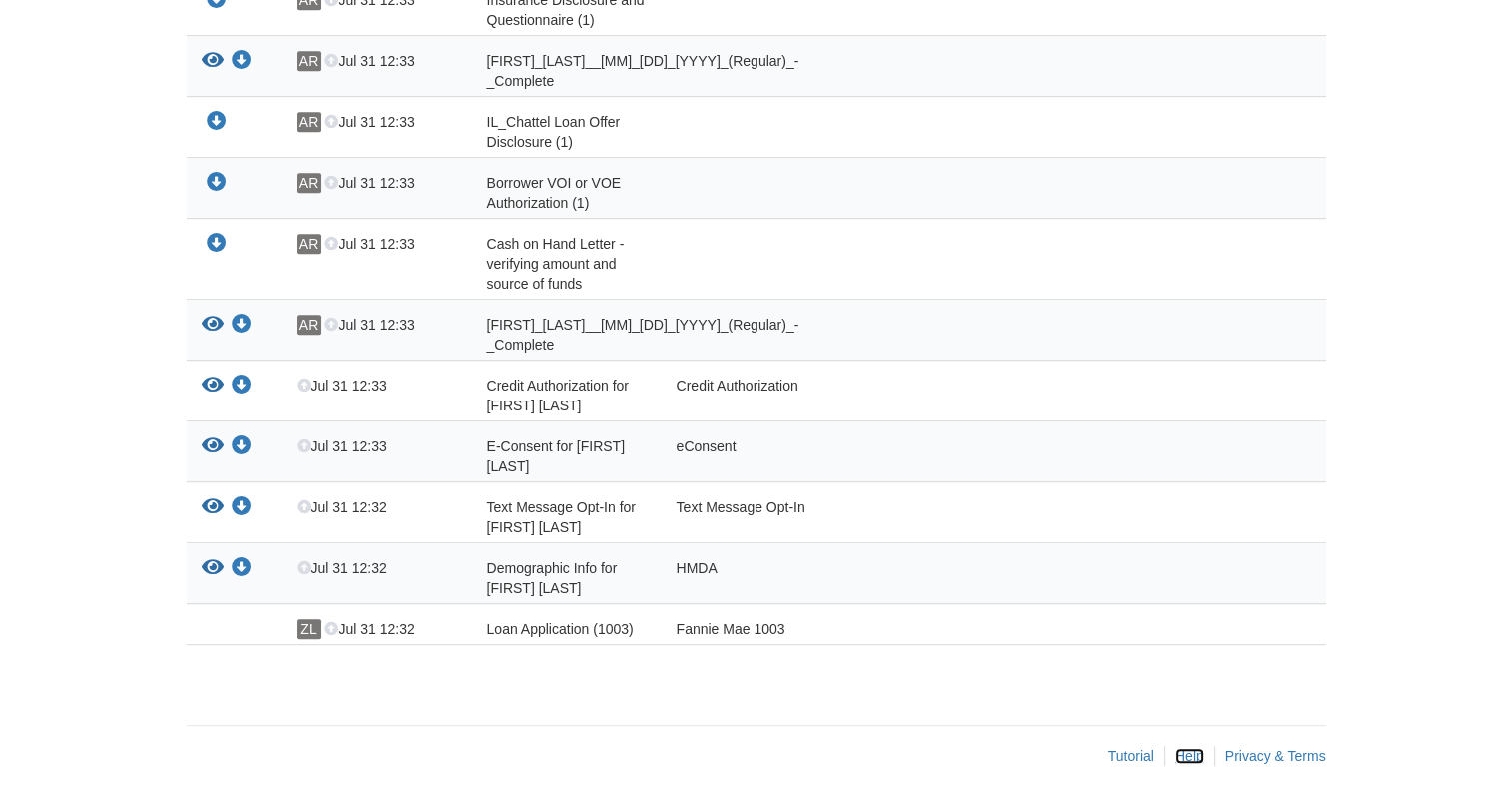 click on "Help" at bounding box center (1189, 756) 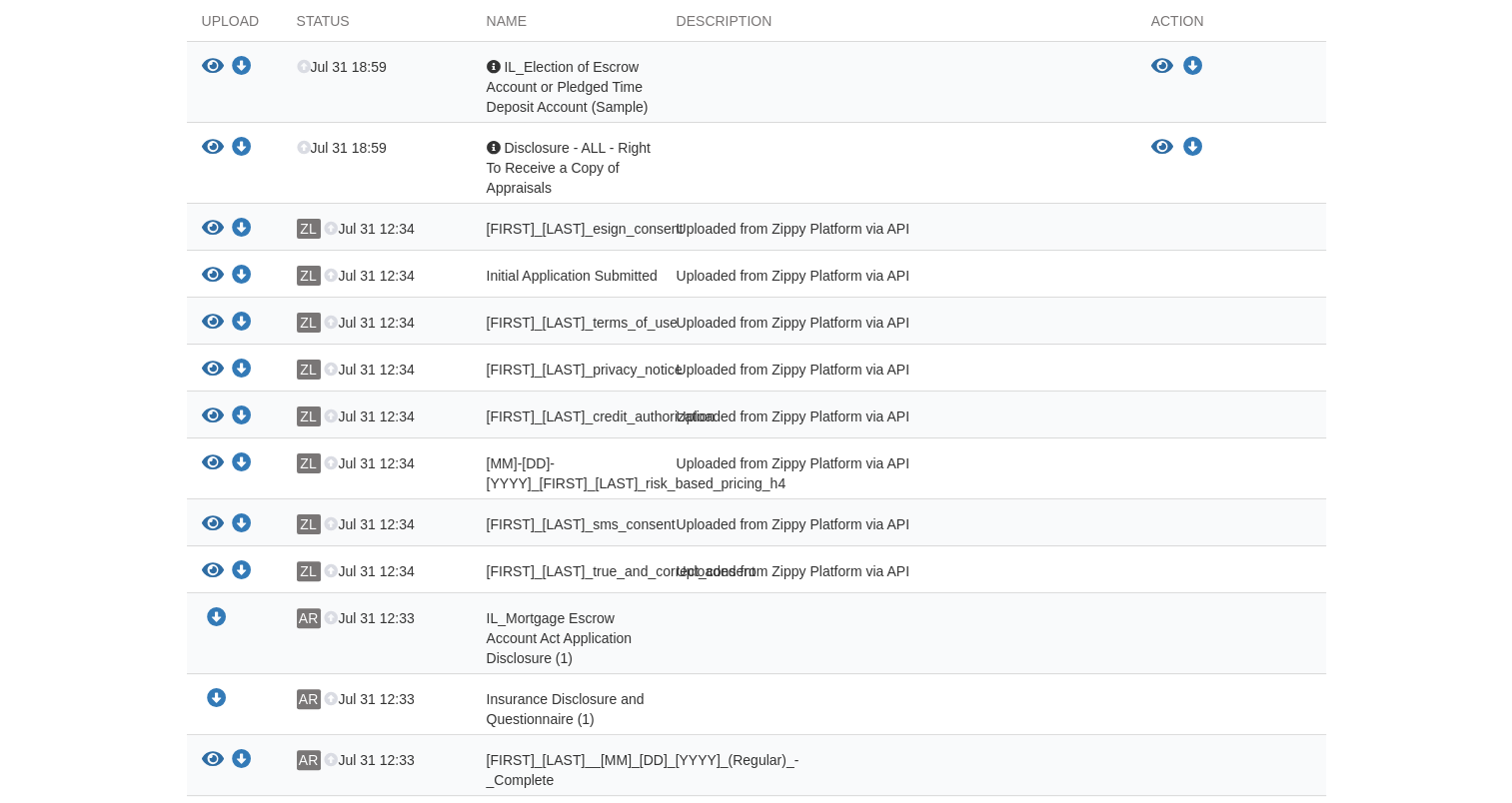 scroll, scrollTop: 0, scrollLeft: 0, axis: both 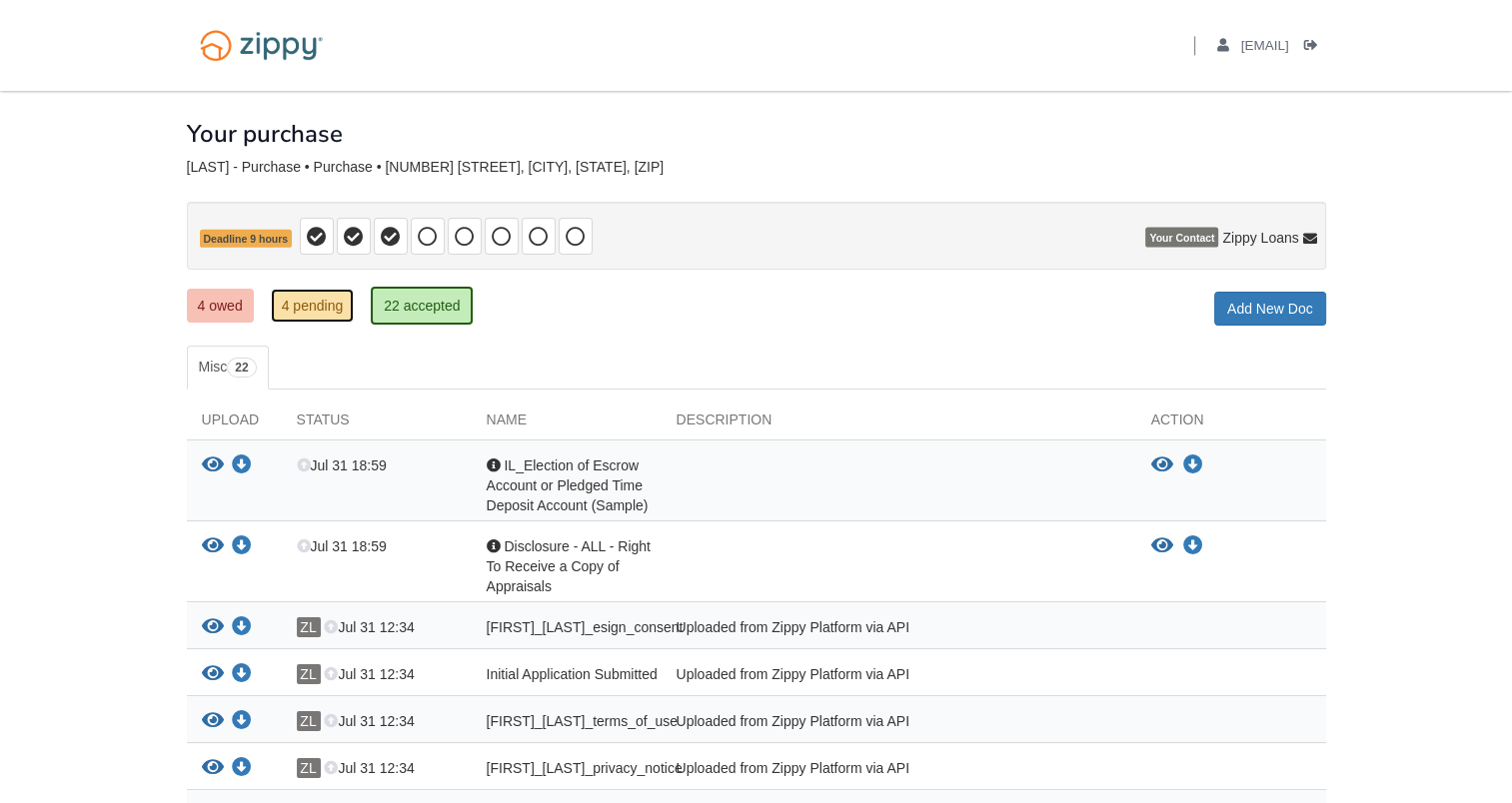 click on "4 pending" at bounding box center [313, 306] 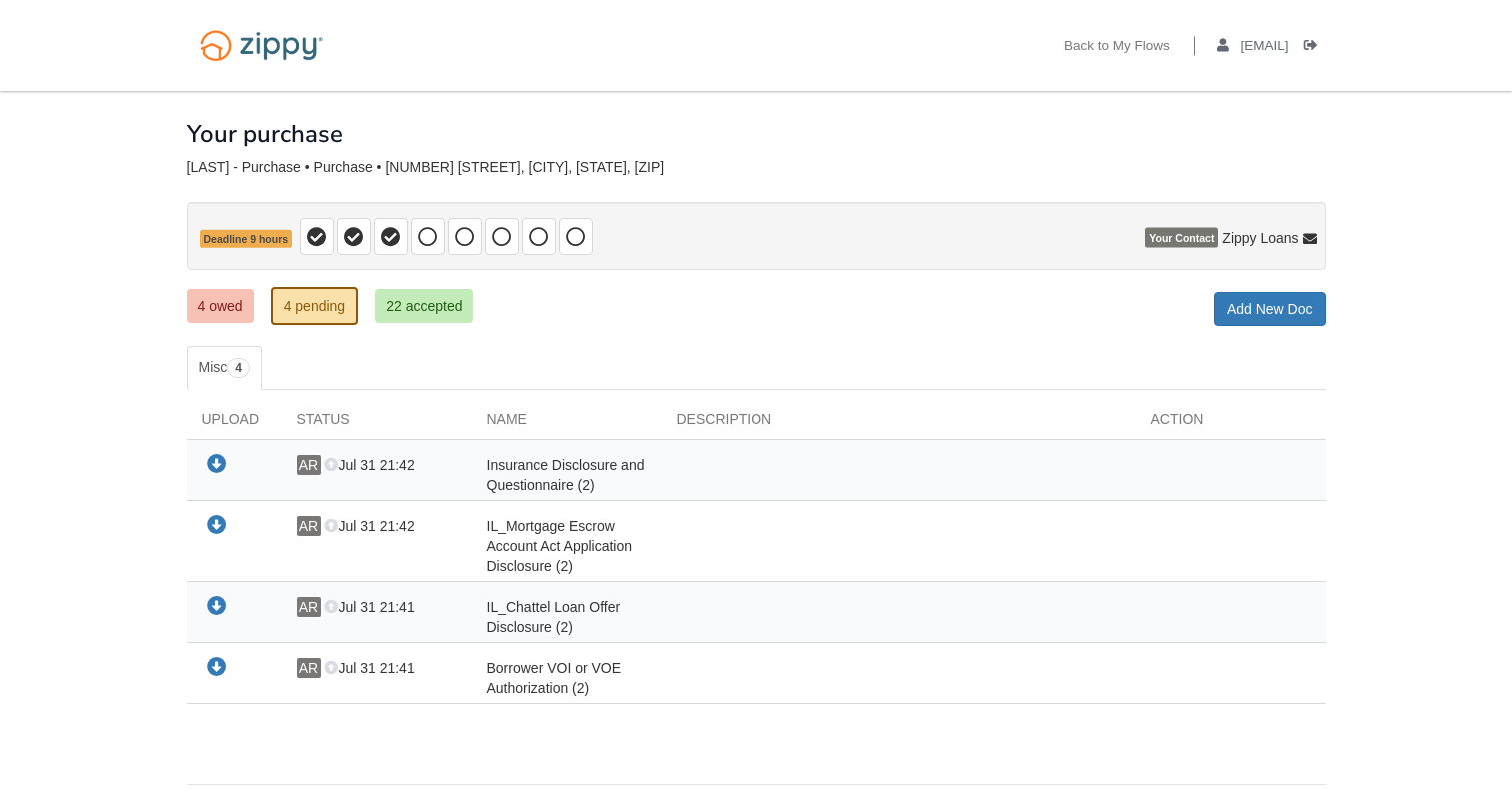 scroll, scrollTop: 0, scrollLeft: 0, axis: both 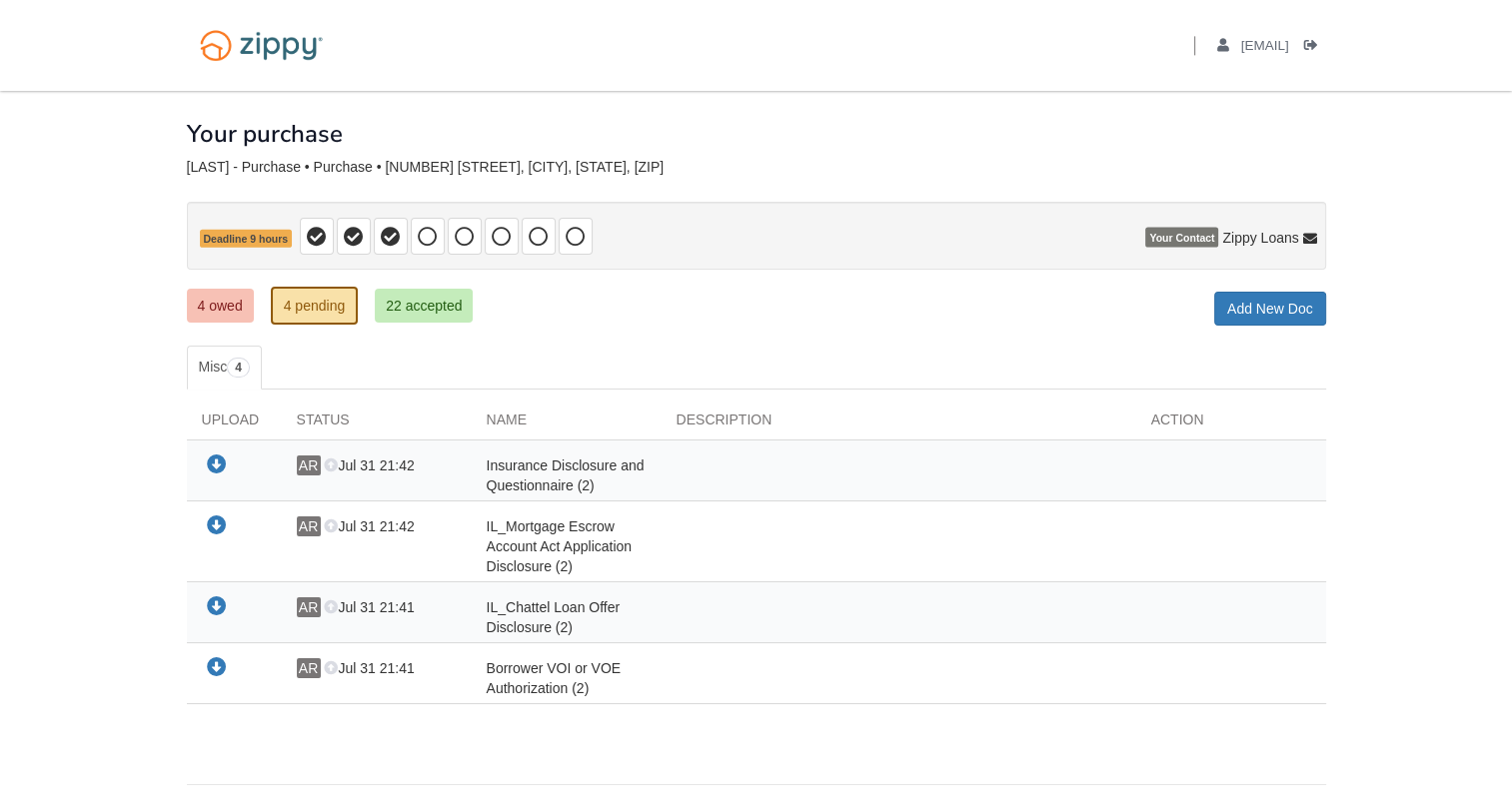 click on "Your Contact" at bounding box center [1181, 238] 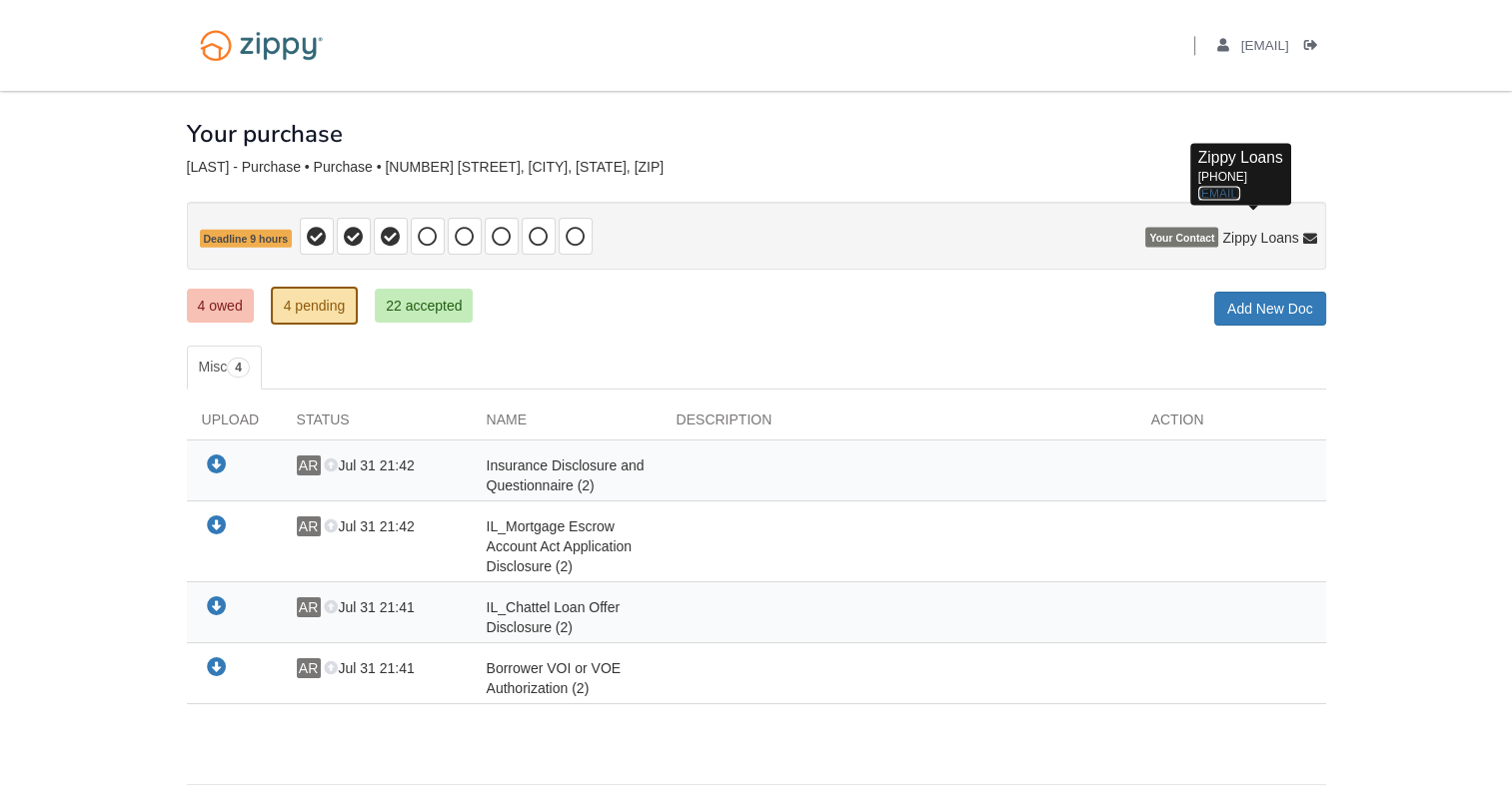 click on "zippyguide@zippymh.com" at bounding box center (1219, 194) 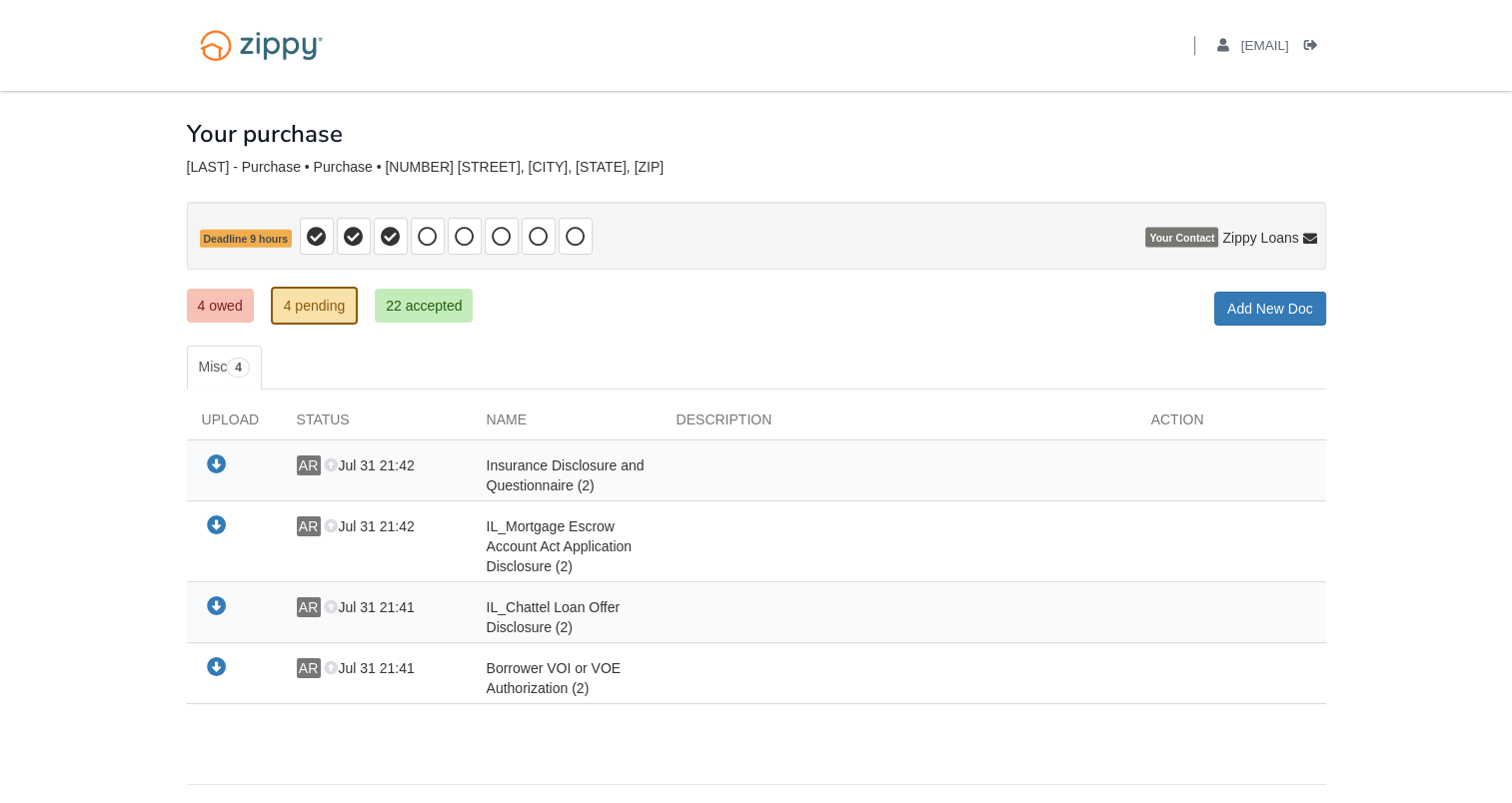 click on "Back to My Flows
andcook84@outlook.com Logout" at bounding box center [756, 432] 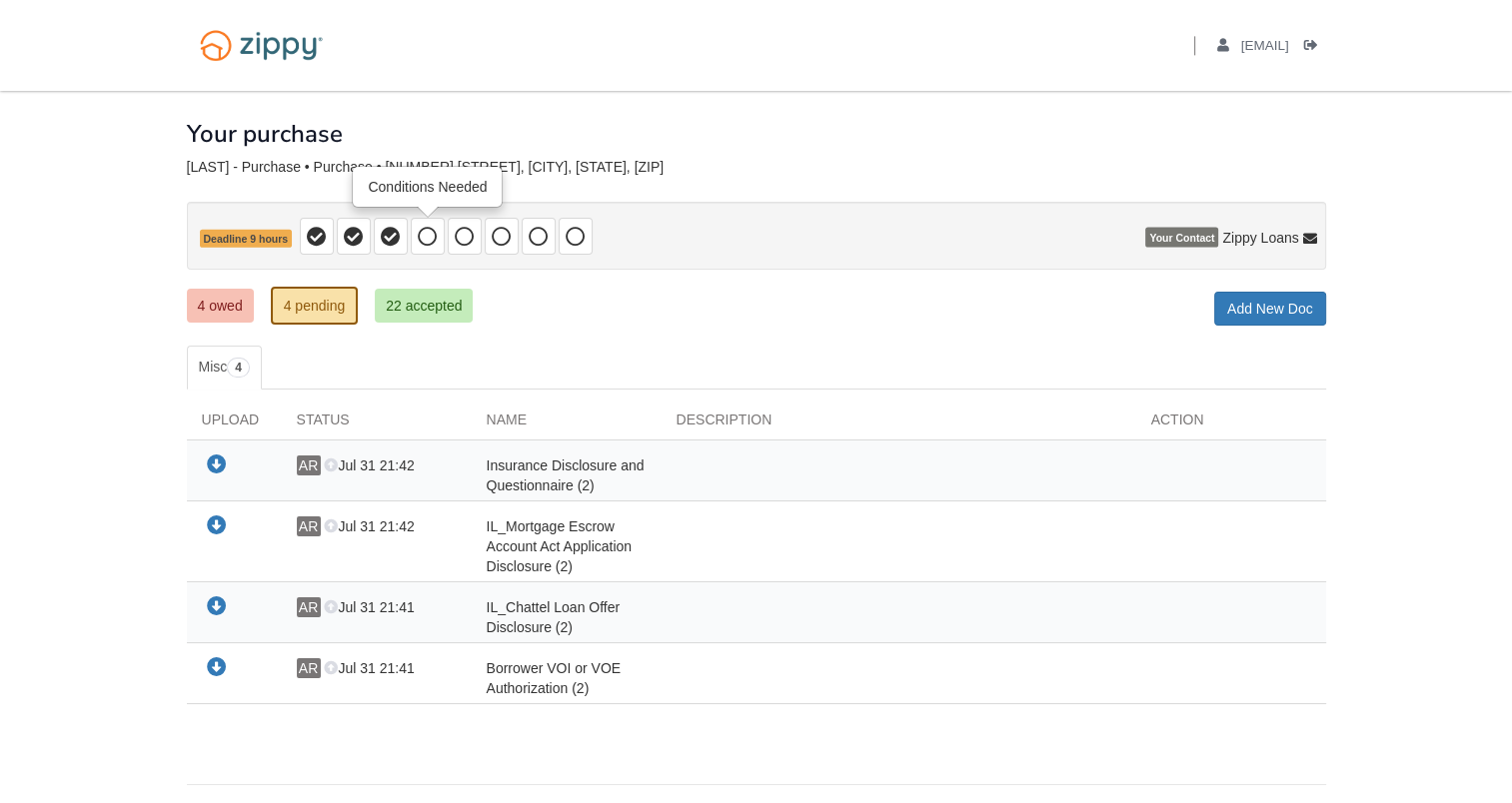 click at bounding box center [428, 237] 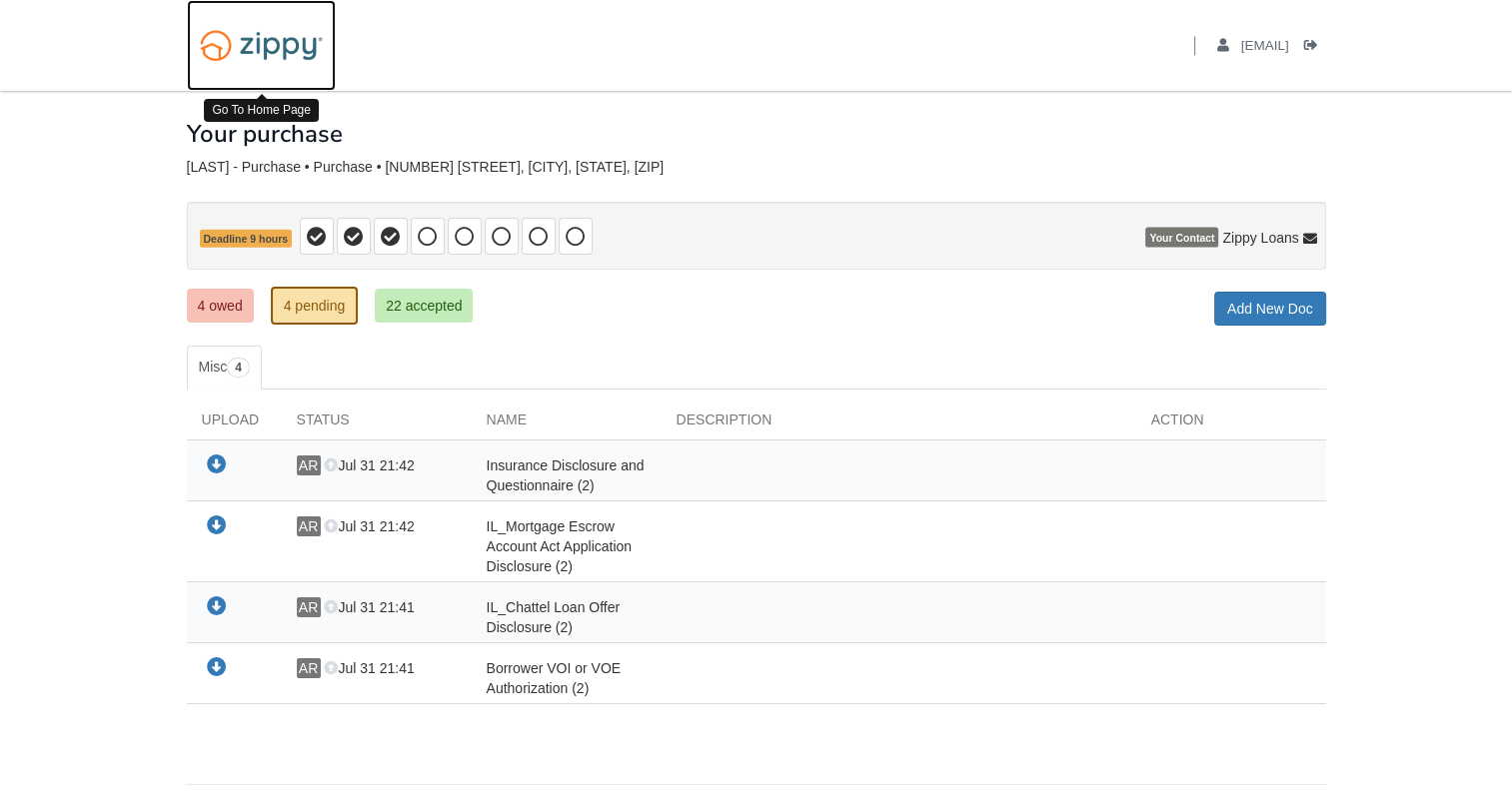 drag, startPoint x: 276, startPoint y: 48, endPoint x: 293, endPoint y: 61, distance: 21.400935 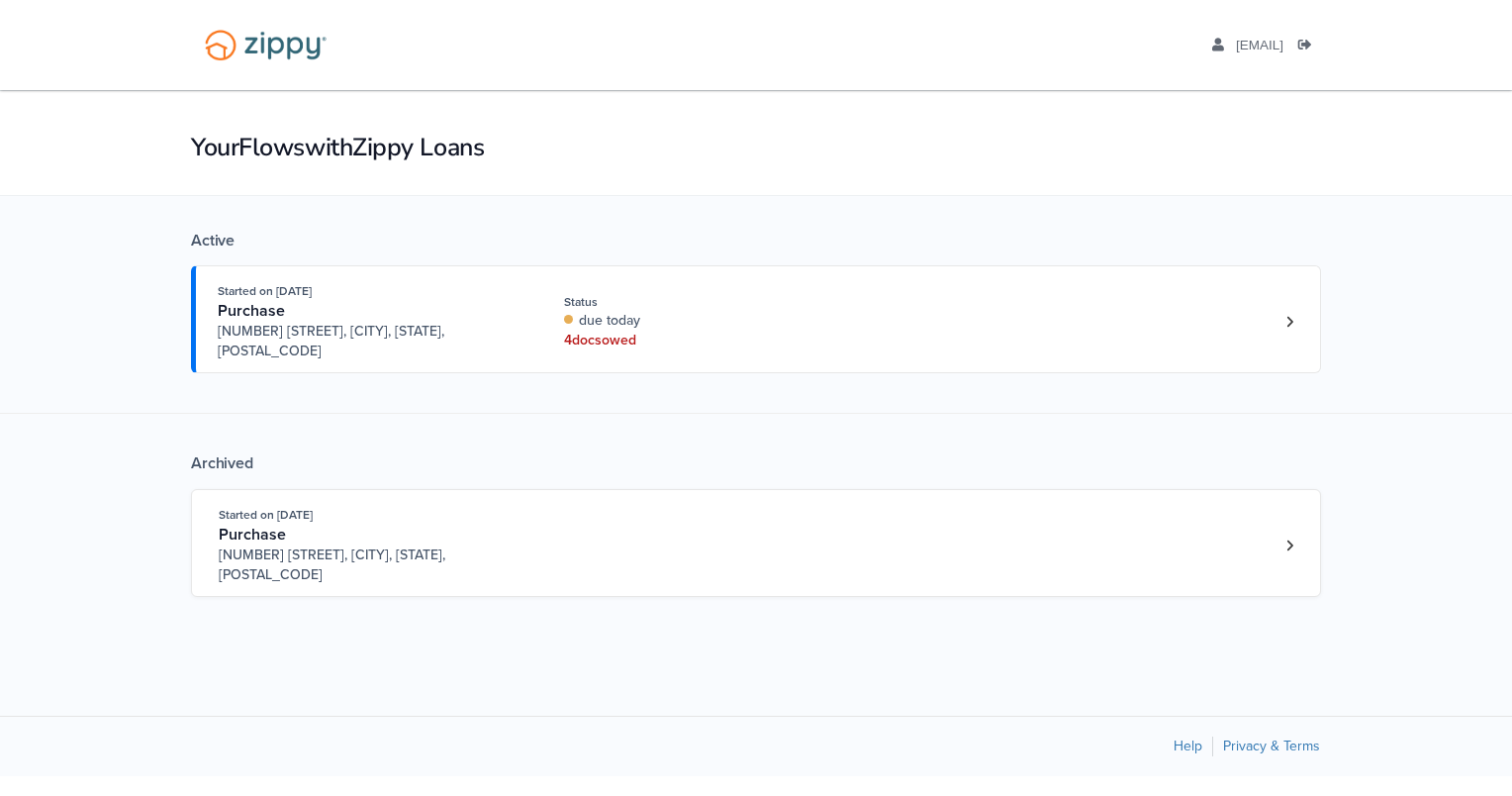 scroll, scrollTop: 0, scrollLeft: 0, axis: both 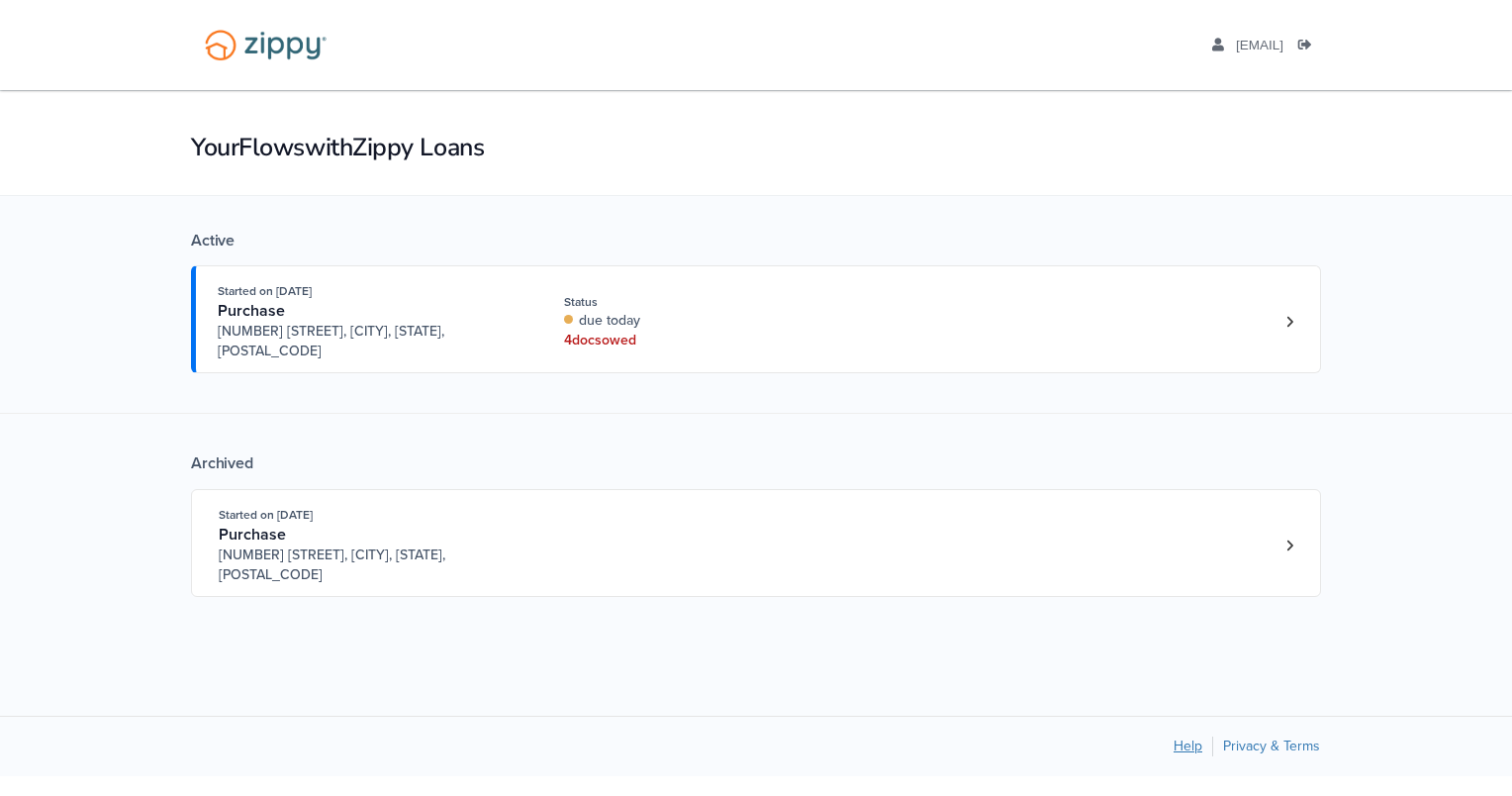 click on "Help
Privacy & Terms" at bounding box center (756, 746) 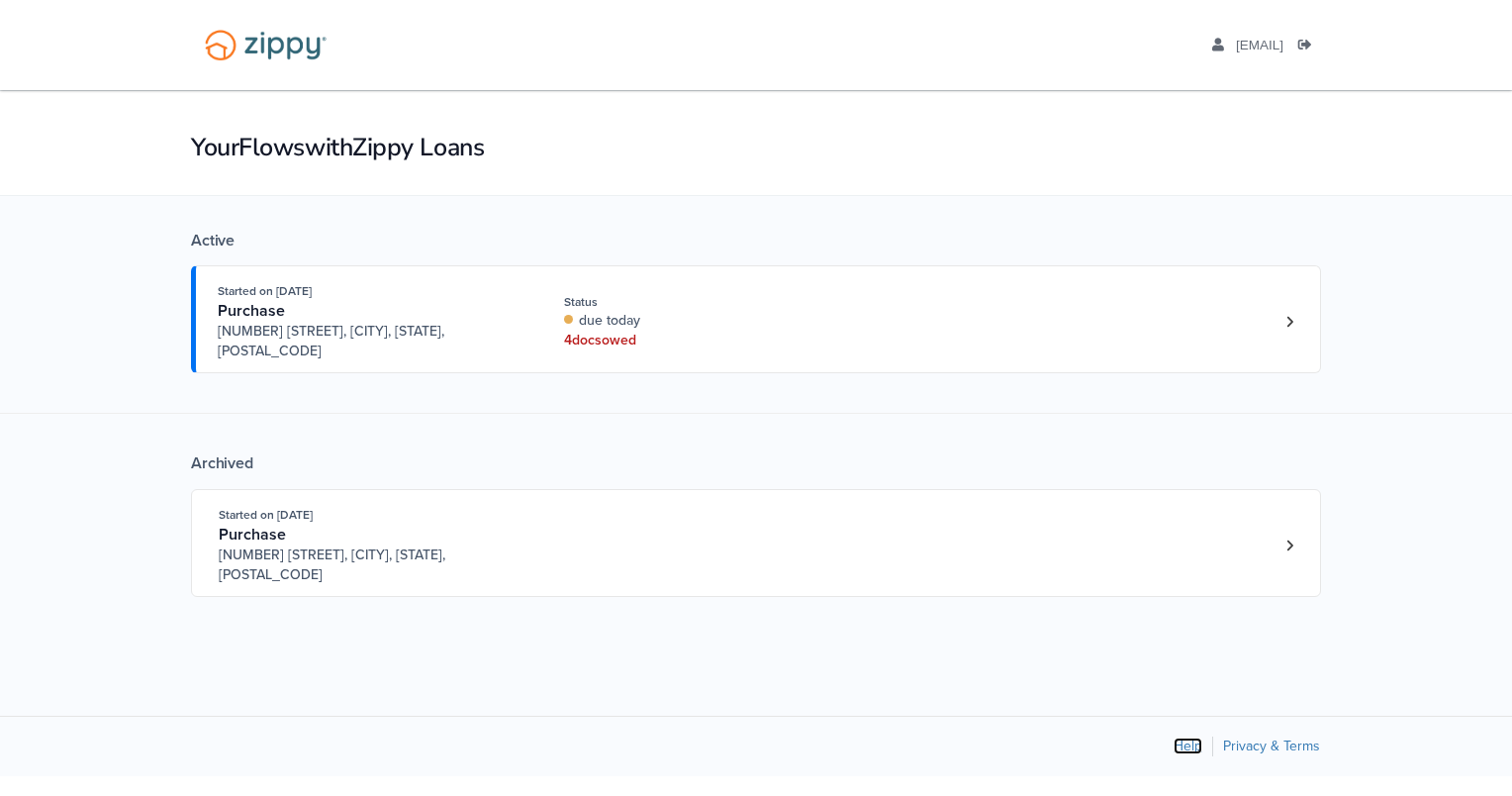 click on "Help" at bounding box center (1187, 746) 